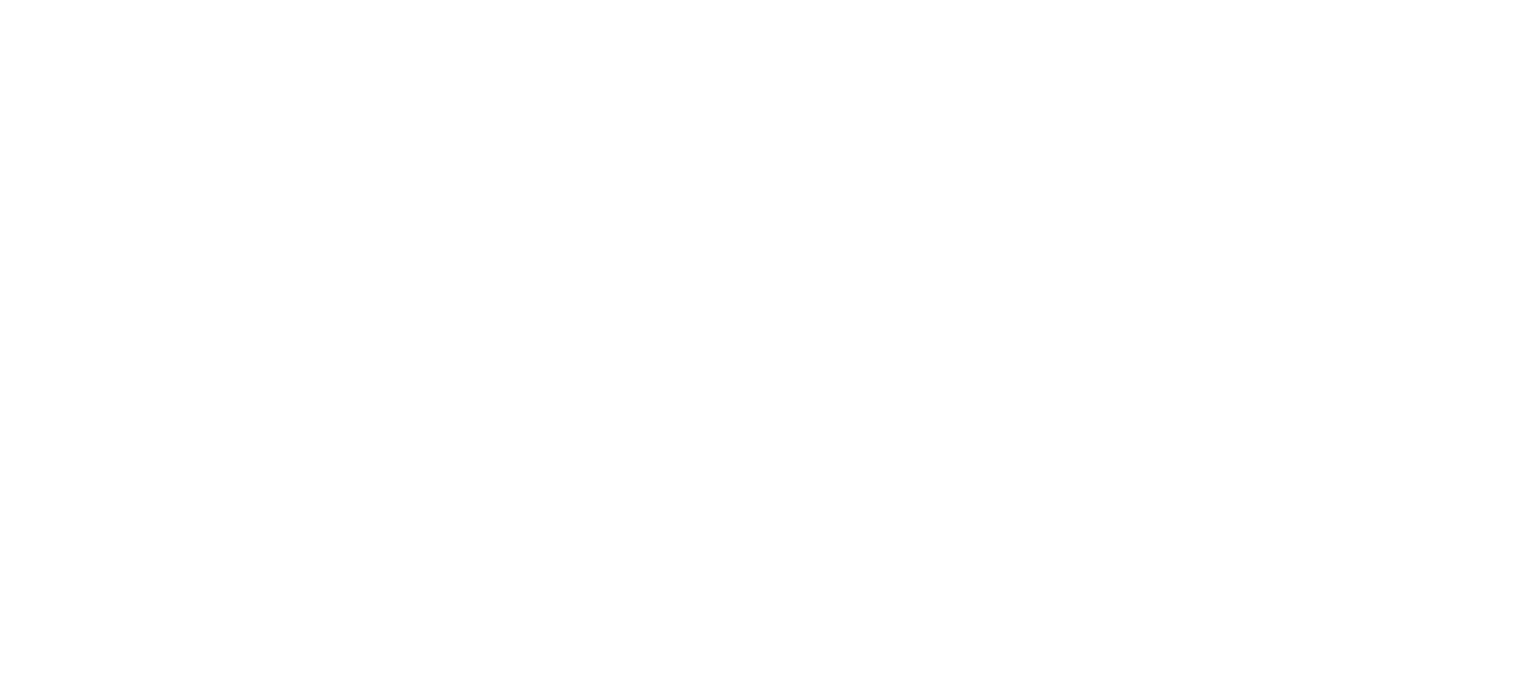 scroll, scrollTop: 0, scrollLeft: 0, axis: both 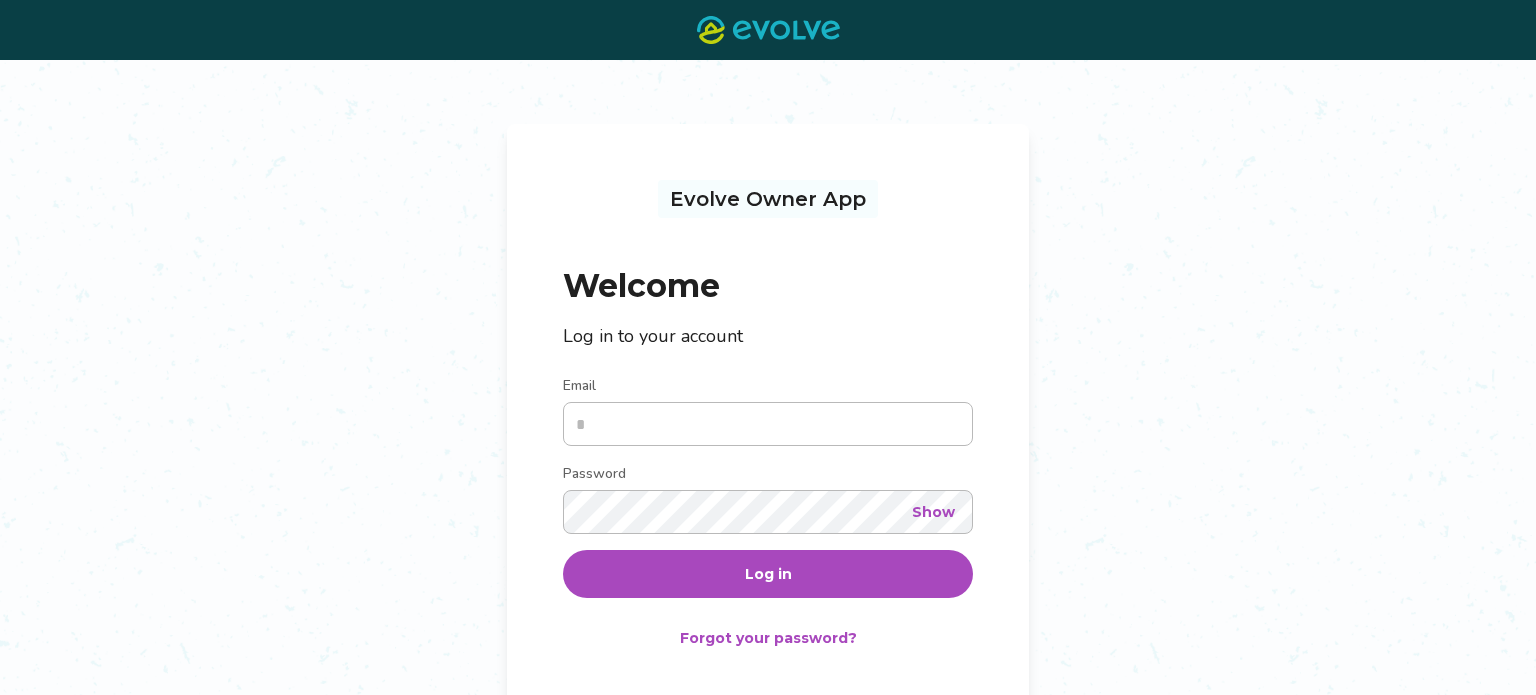 type on "**********" 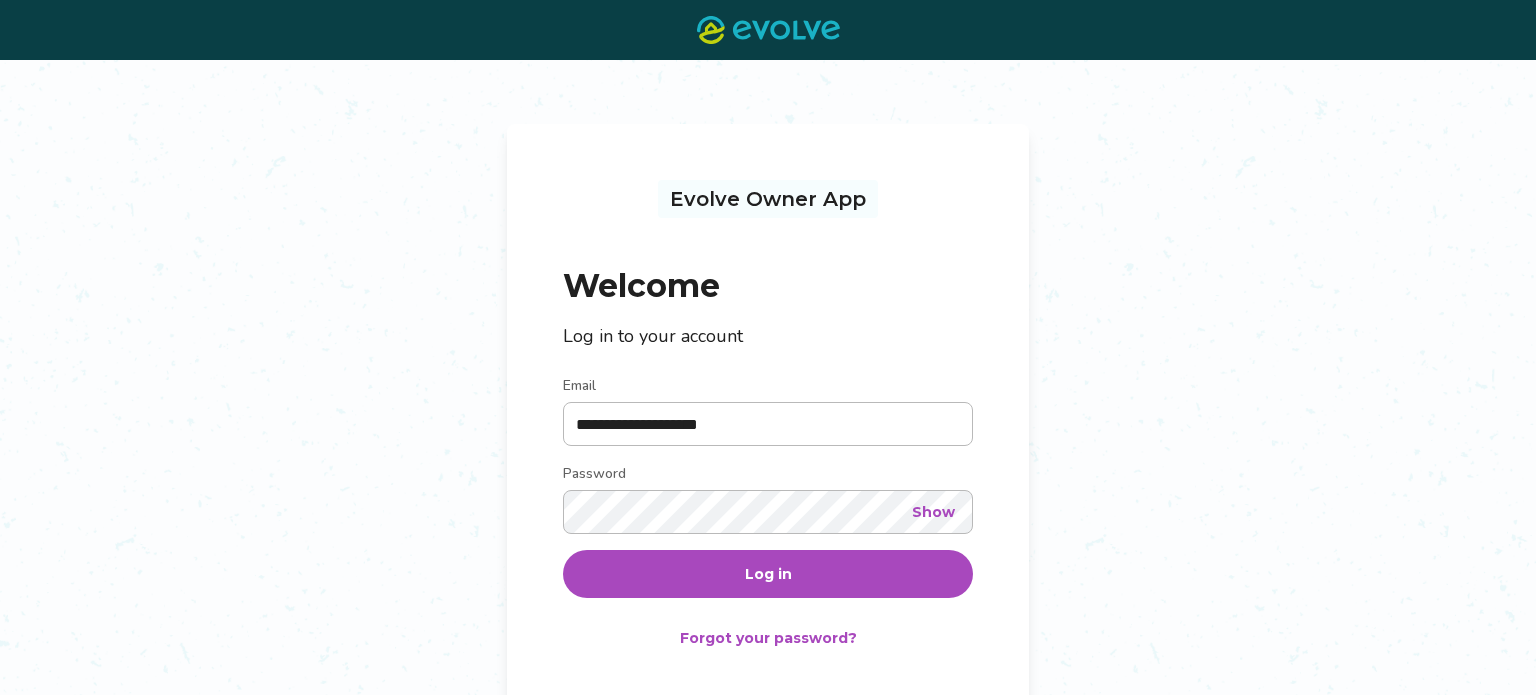 click on "Log in" at bounding box center (768, 574) 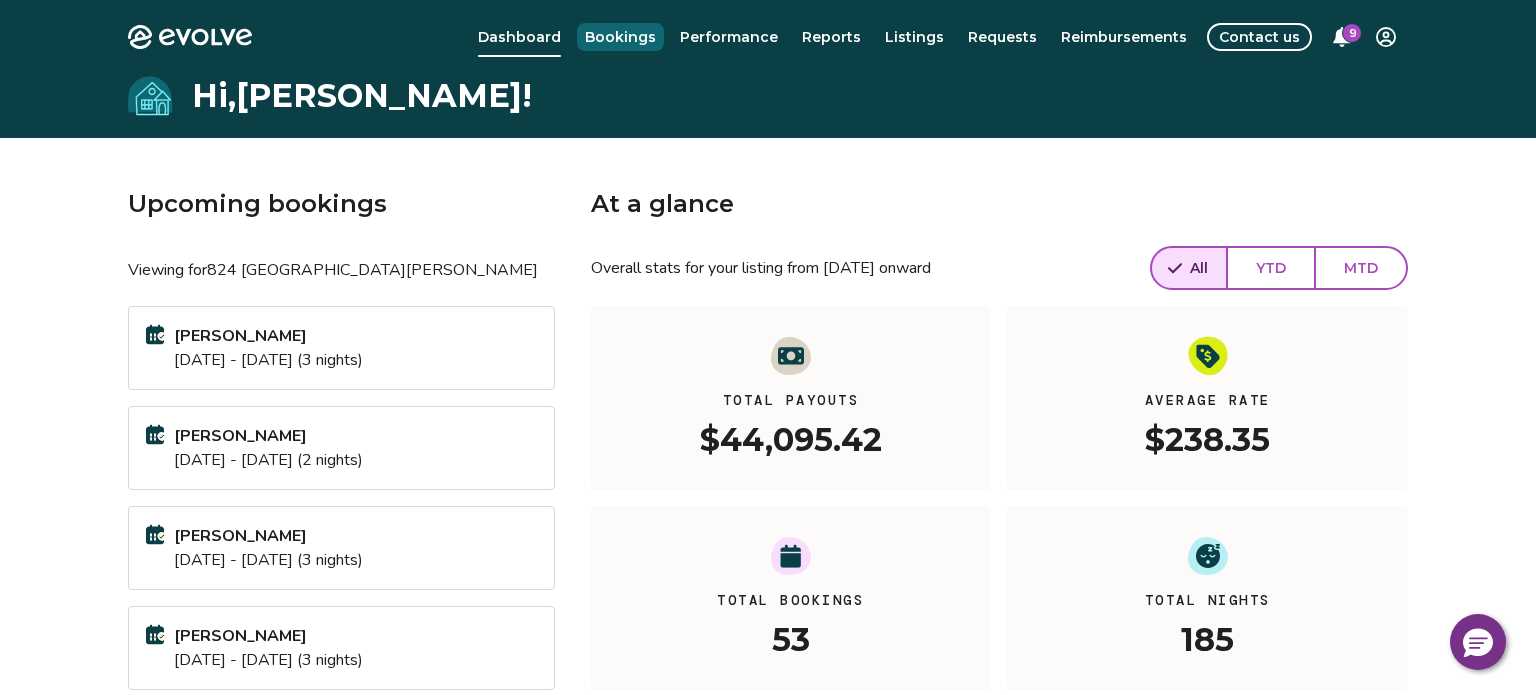 click on "Bookings" at bounding box center (620, 37) 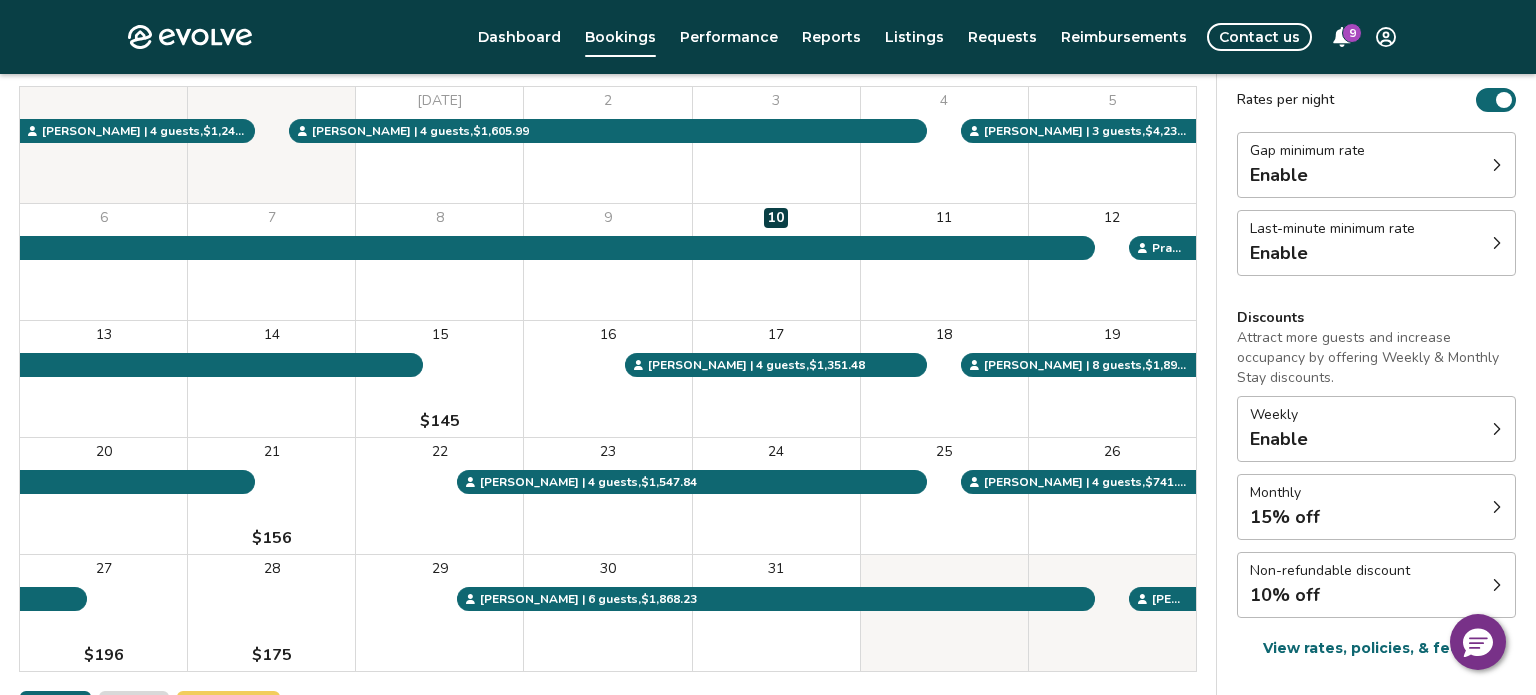 scroll, scrollTop: 212, scrollLeft: 0, axis: vertical 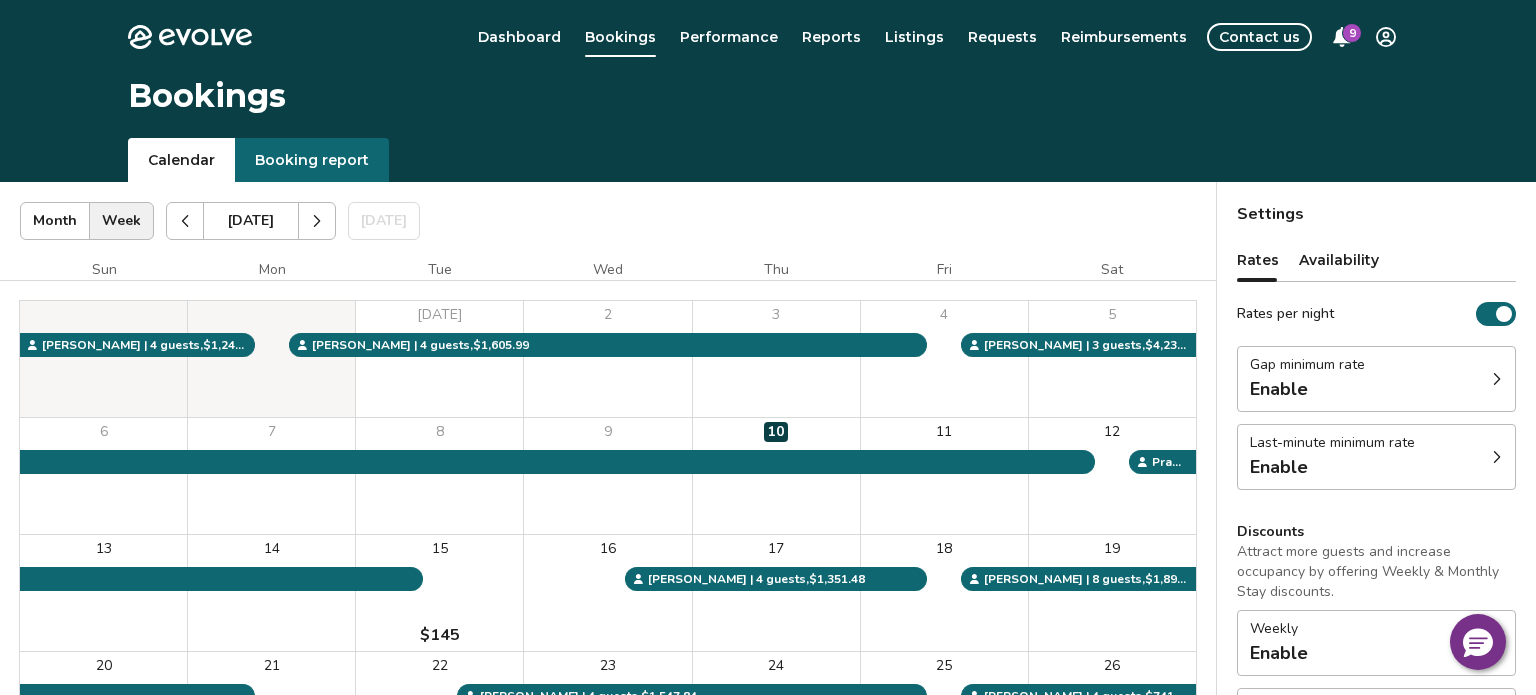 click on "Booking report" at bounding box center [312, 160] 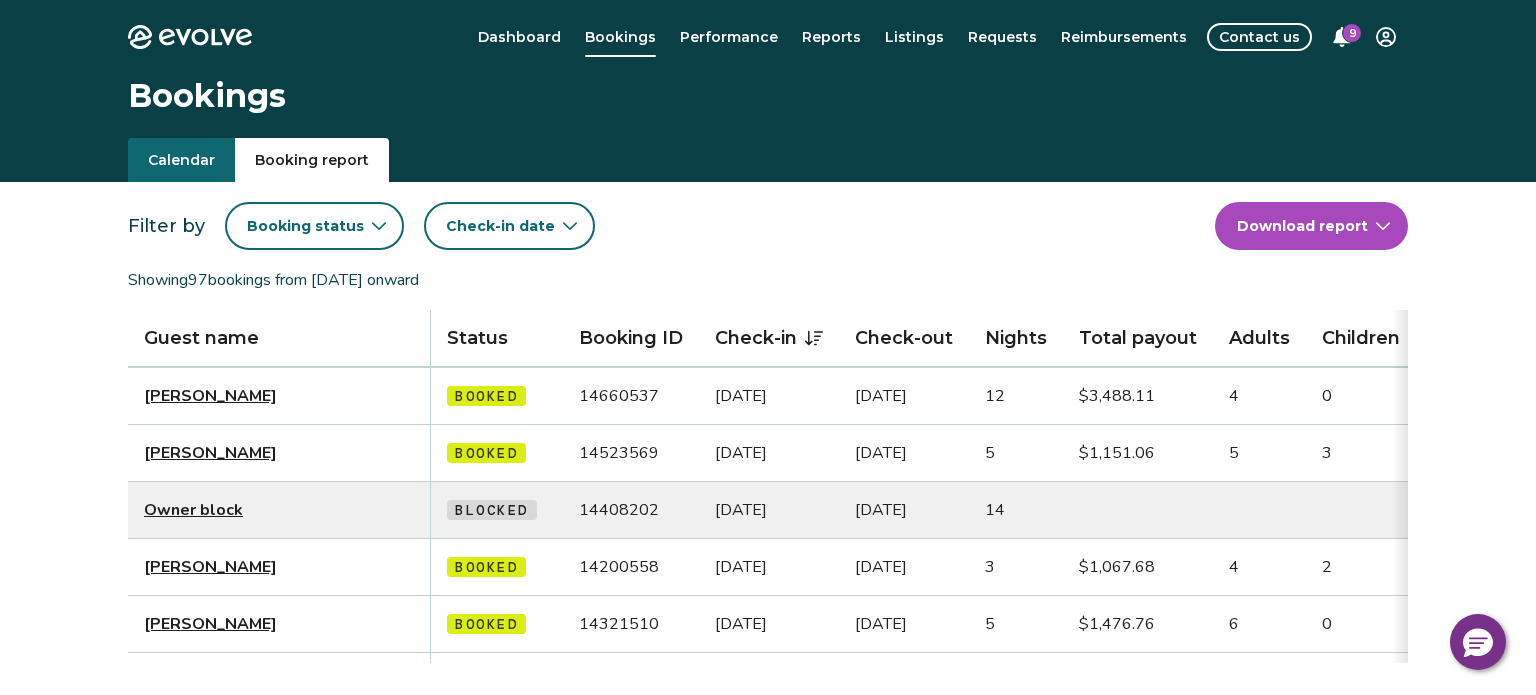 click 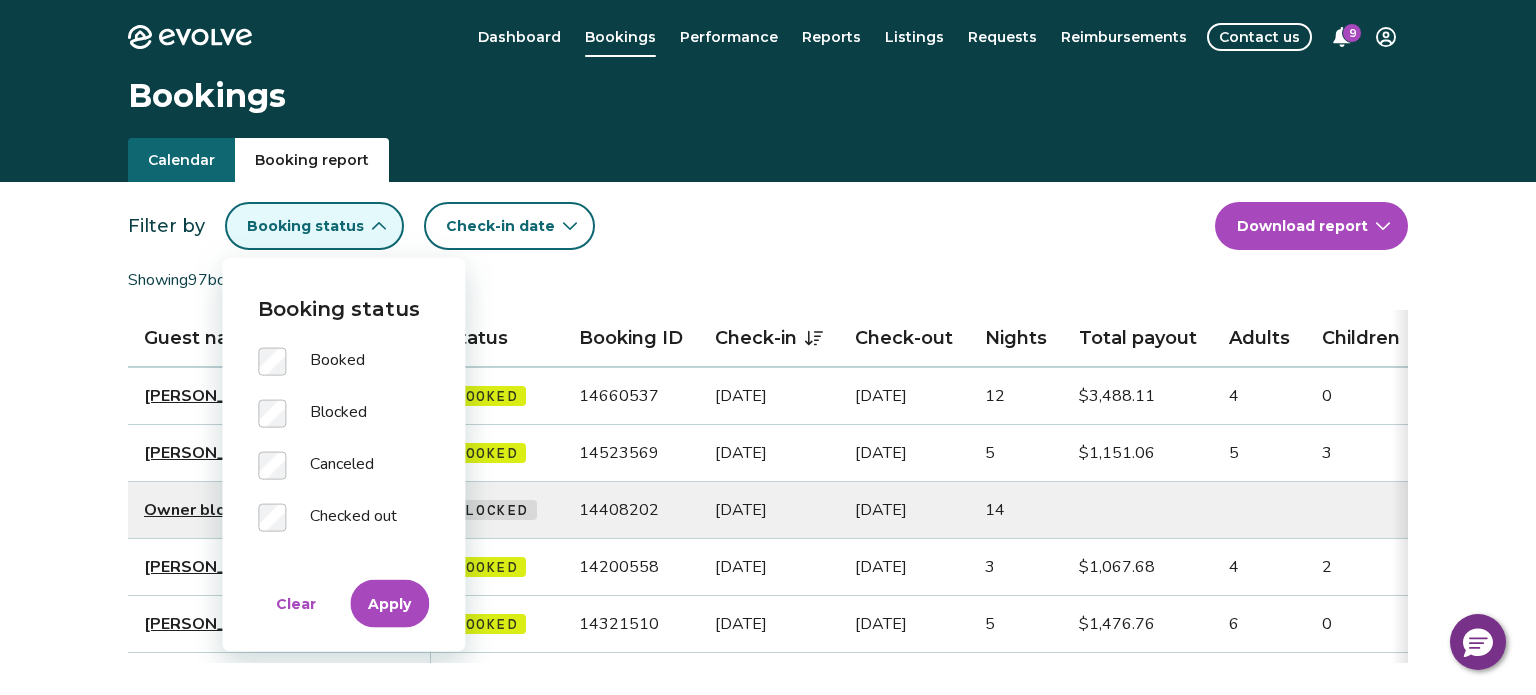 click on "Apply" at bounding box center [389, 604] 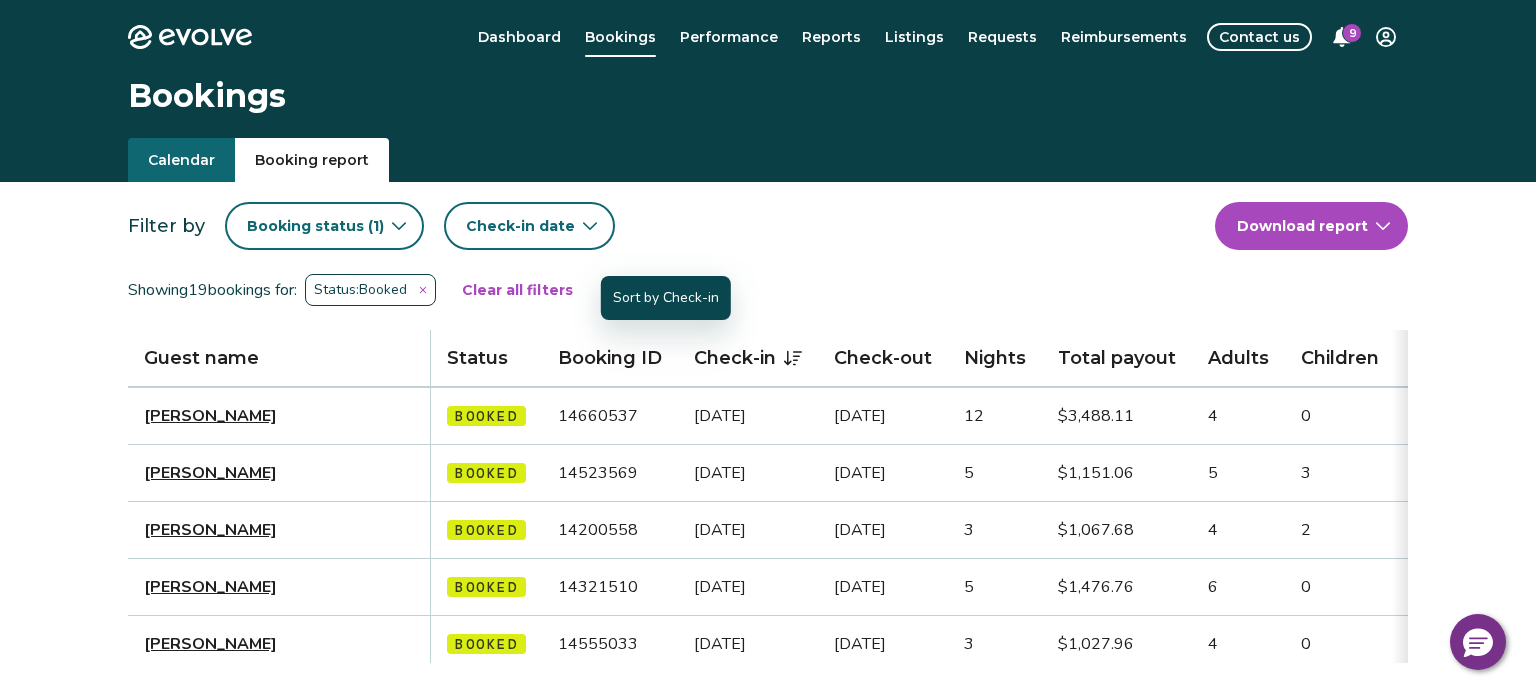 click 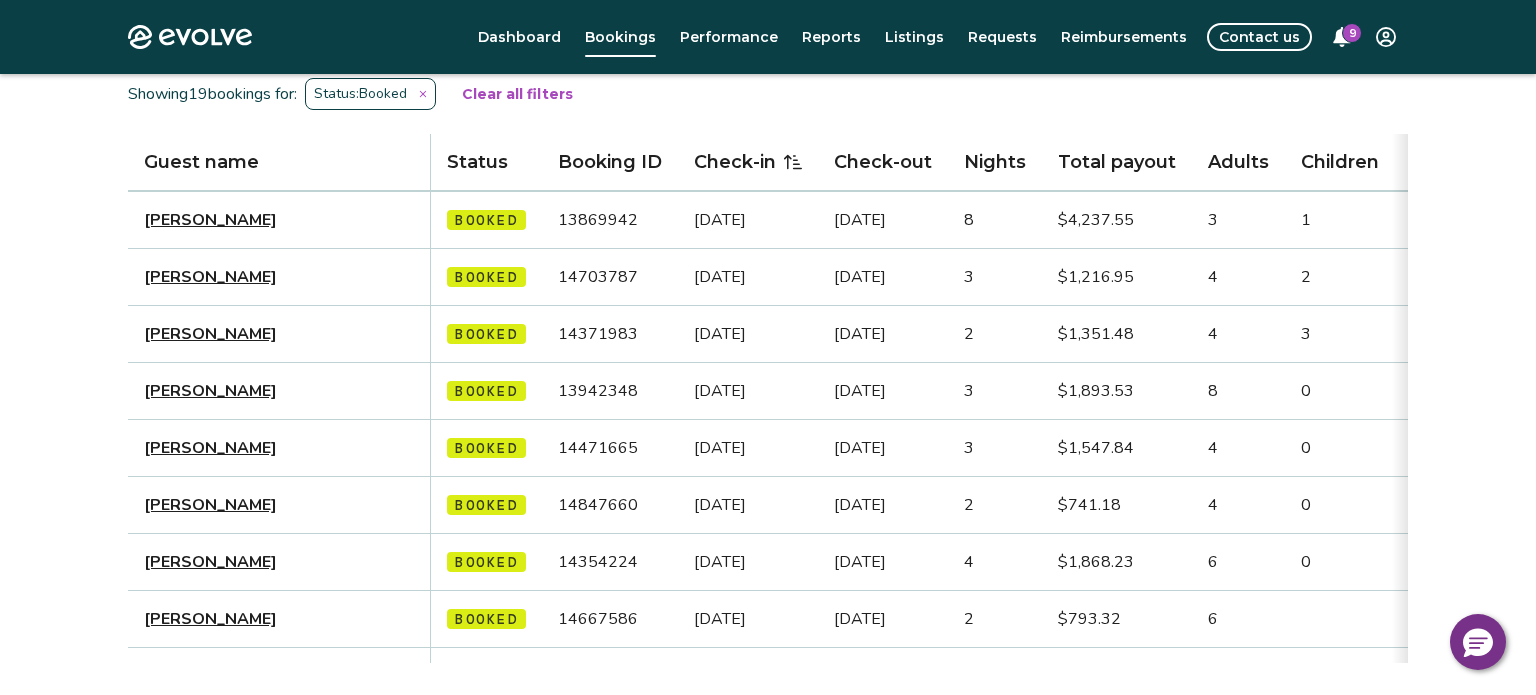scroll, scrollTop: 197, scrollLeft: 0, axis: vertical 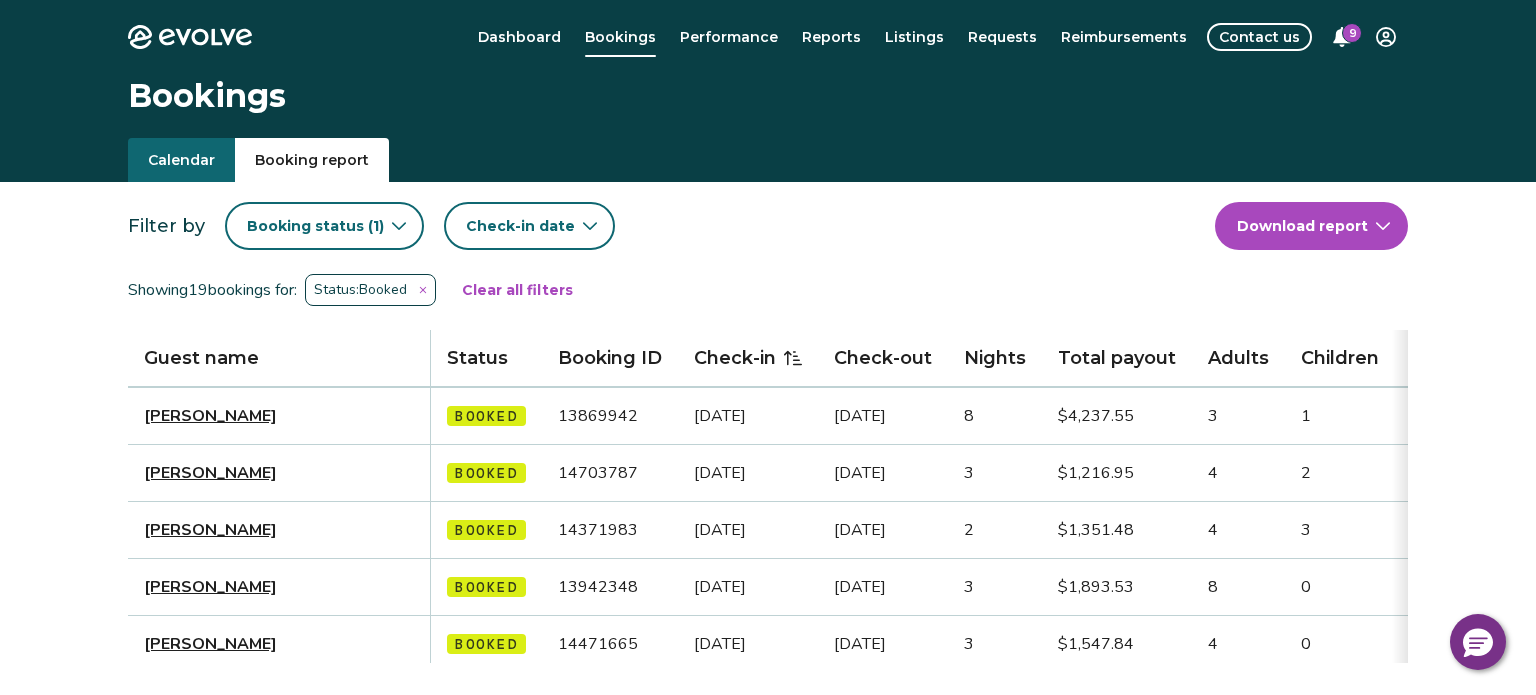 click on "Booking status ( 1 )" at bounding box center [324, 226] 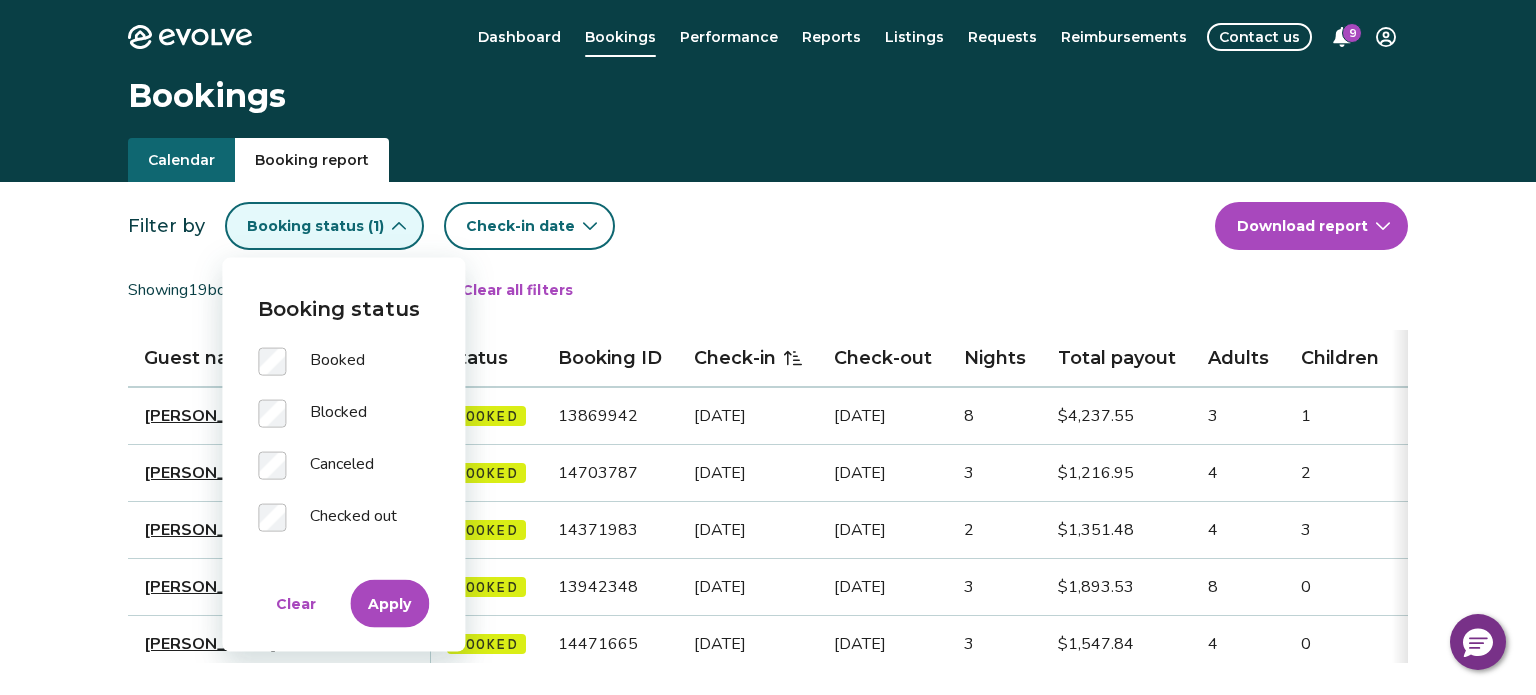 click on "Booking status" at bounding box center (343, 309) 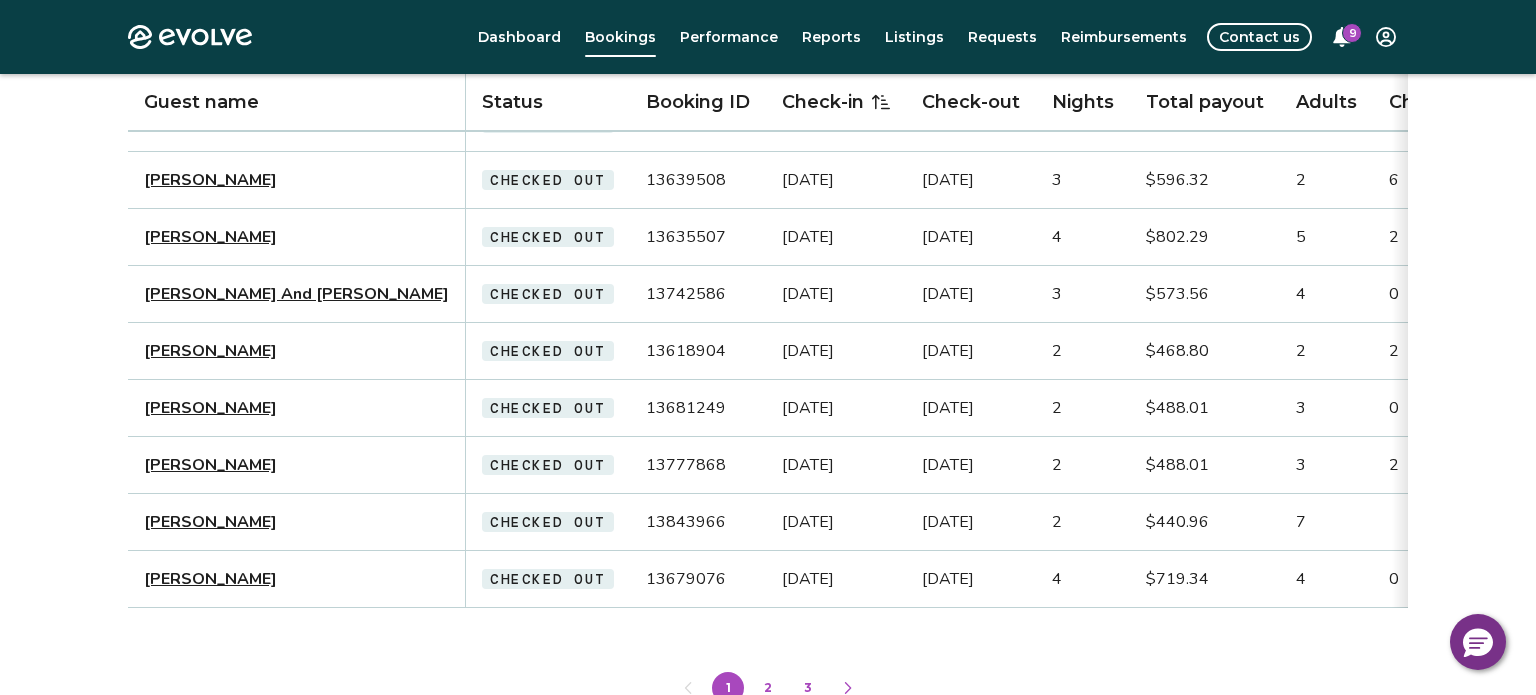 scroll, scrollTop: 916, scrollLeft: 0, axis: vertical 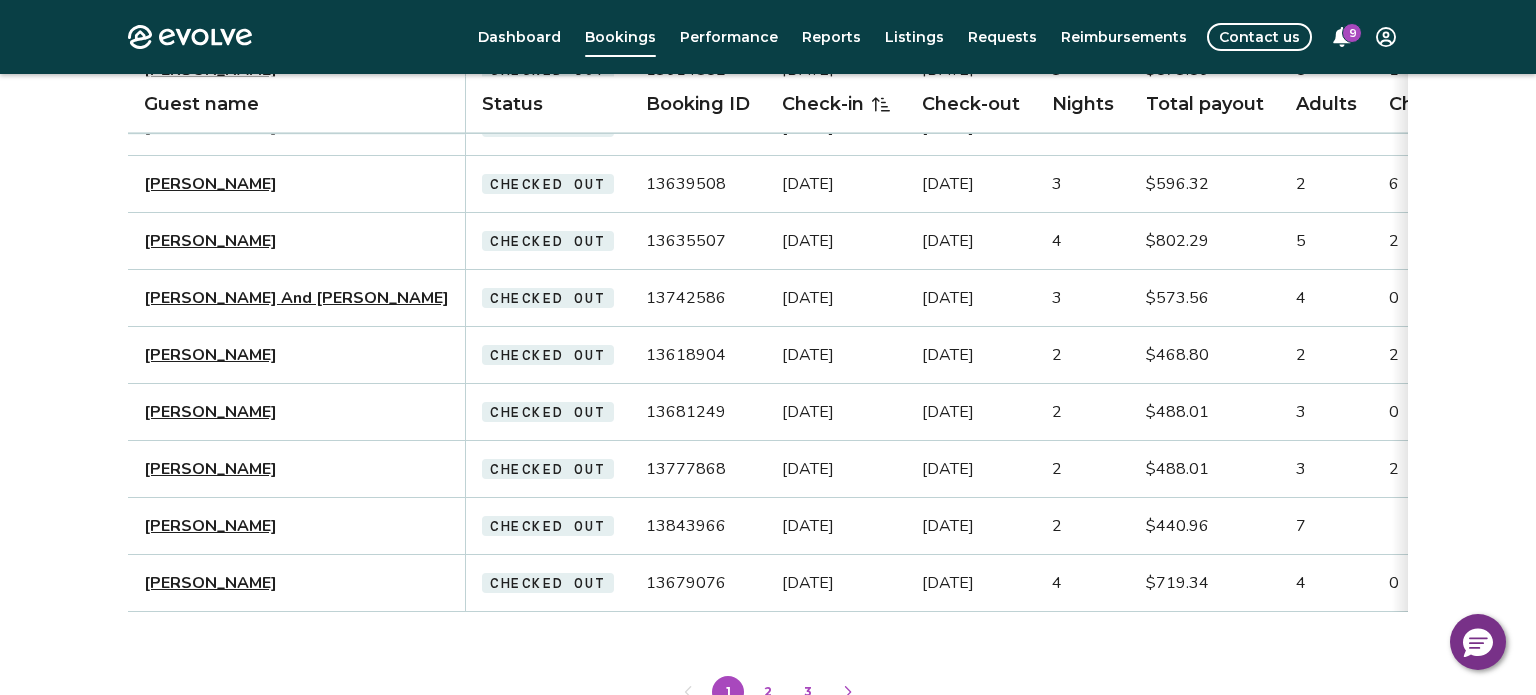 click on "2" at bounding box center (768, 692) 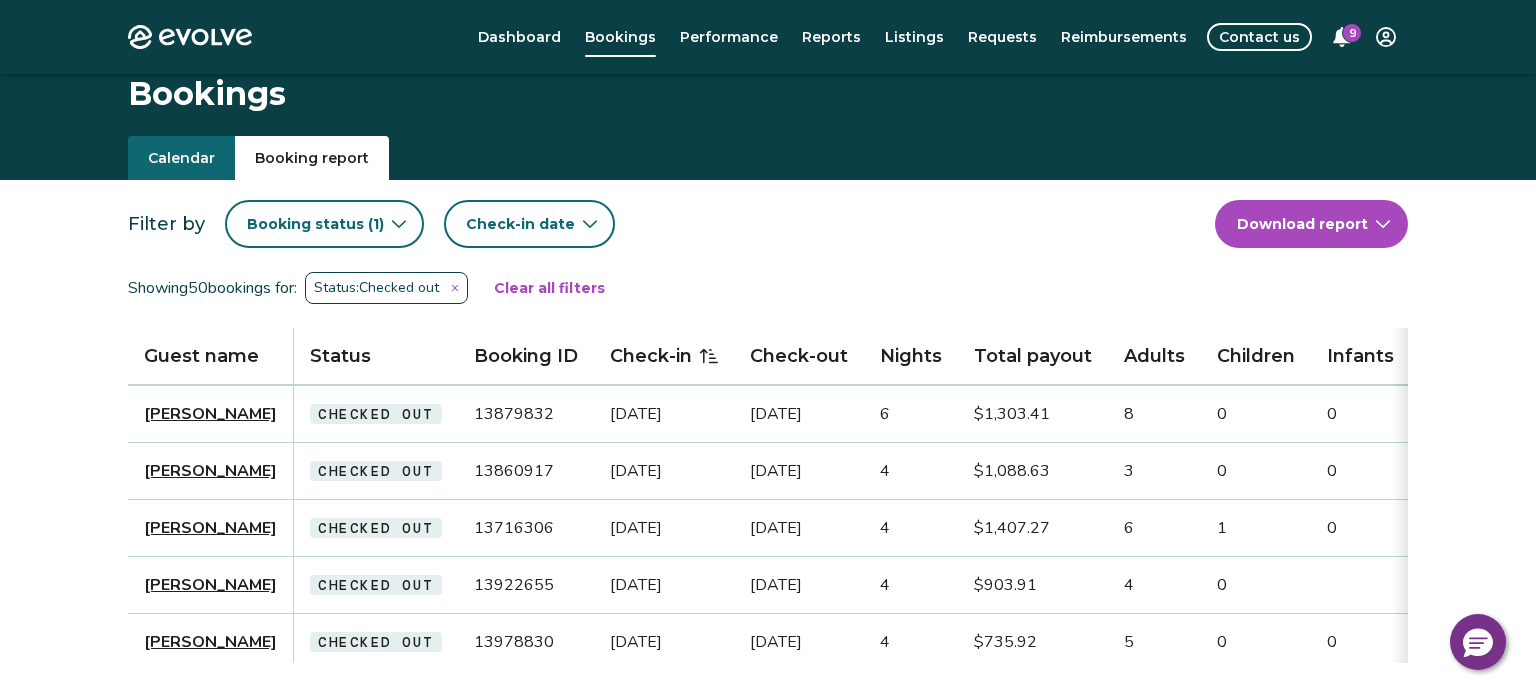 scroll, scrollTop: 0, scrollLeft: 0, axis: both 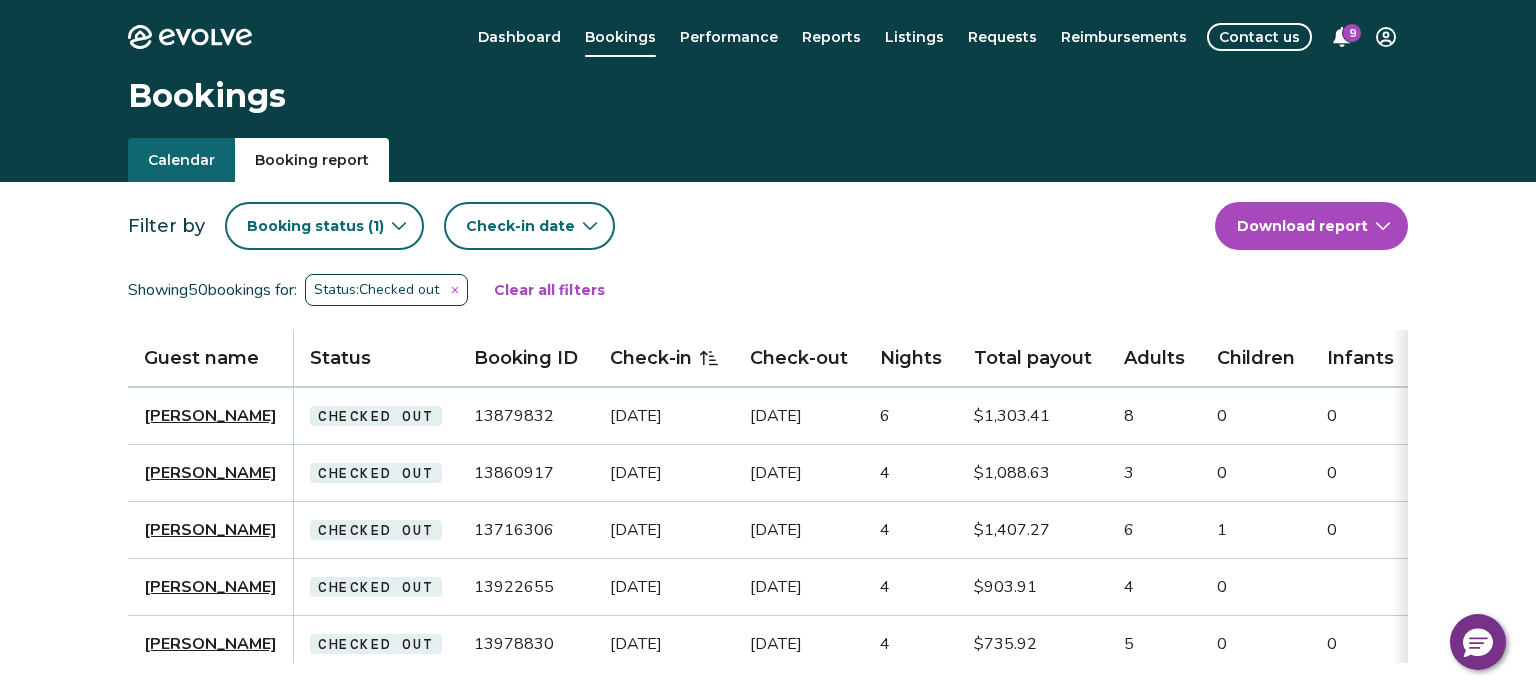 click on "Evolve Dashboard Bookings Performance Reports Listings Requests Reimbursements Contact us 9 Bookings Calendar Booking report Filter by Booking status ( 1 ) Check-in date Download   report Showing  50  bookings   for: Status:  Checked out Clear all filters Guest name Status Booking ID Check-in Check-out Nights Total payout Adults Children Infants Pets Listing Guest email Guest phone Date booked Booking site [PERSON_NAME] Checked out 13879832 [DATE] [DATE] 6 $1,303.41 8 0 0 No (204) 223-8869 [DATE] Airbnb [PERSON_NAME] Checked out 13860917 [DATE] [DATE] 4 $1,088.63 3 0 0 No (406) 212-6920 [DATE] Airbnb [PERSON_NAME] Checked out 13716306 [DATE] [DATE] 4 $1,407.27 6 1 0 No (403) 894-8560 [DATE] Airbnb [PERSON_NAME] Checked out 13922655 [DATE] [DATE] 4 $903.91 4 0 No [EMAIL_ADDRESS][DOMAIN_NAME] 254115717719 [DATE] [DOMAIN_NAME] [PERSON_NAME] Checked out 13978830 [DATE] [DATE] 4 $735.92 5 0 0 No (701) 367-6980 [DATE]" at bounding box center [768, 898] 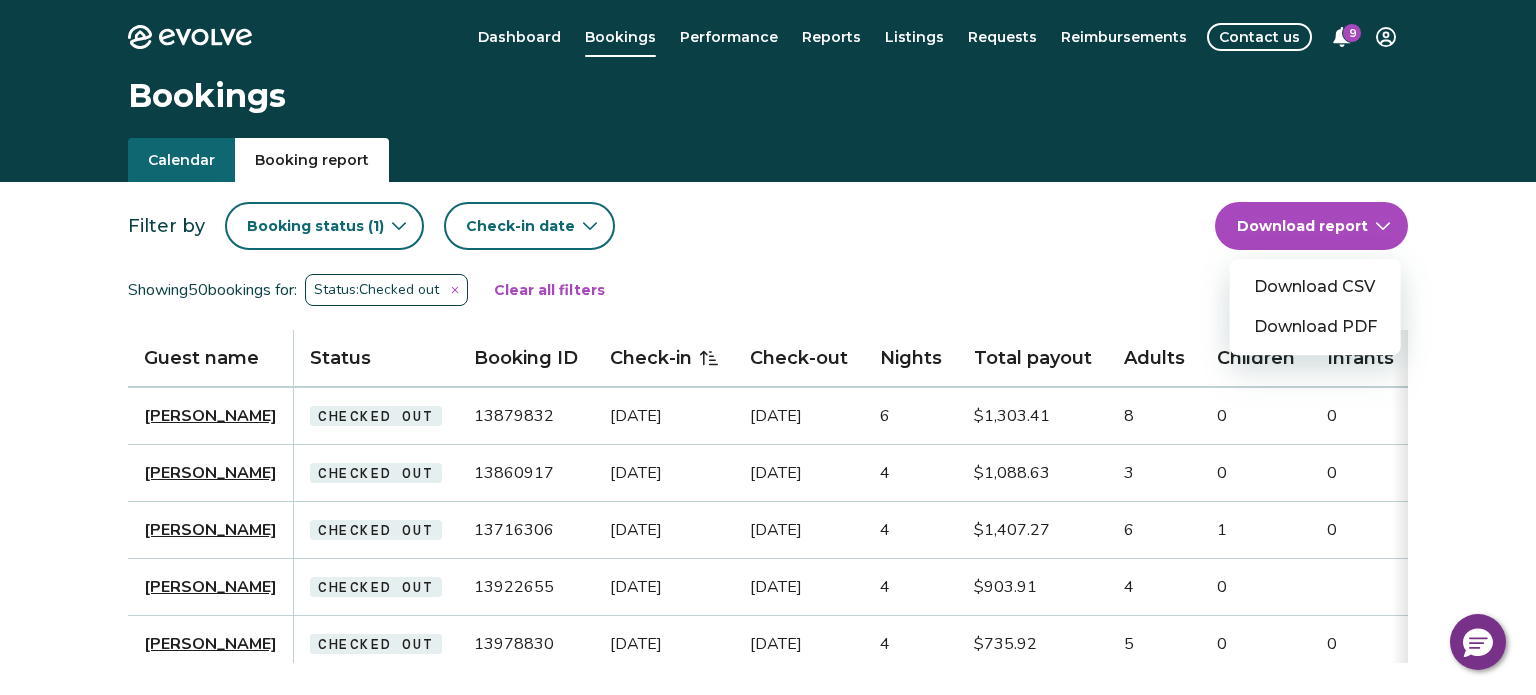 click on "Download CSV" at bounding box center (1315, 287) 